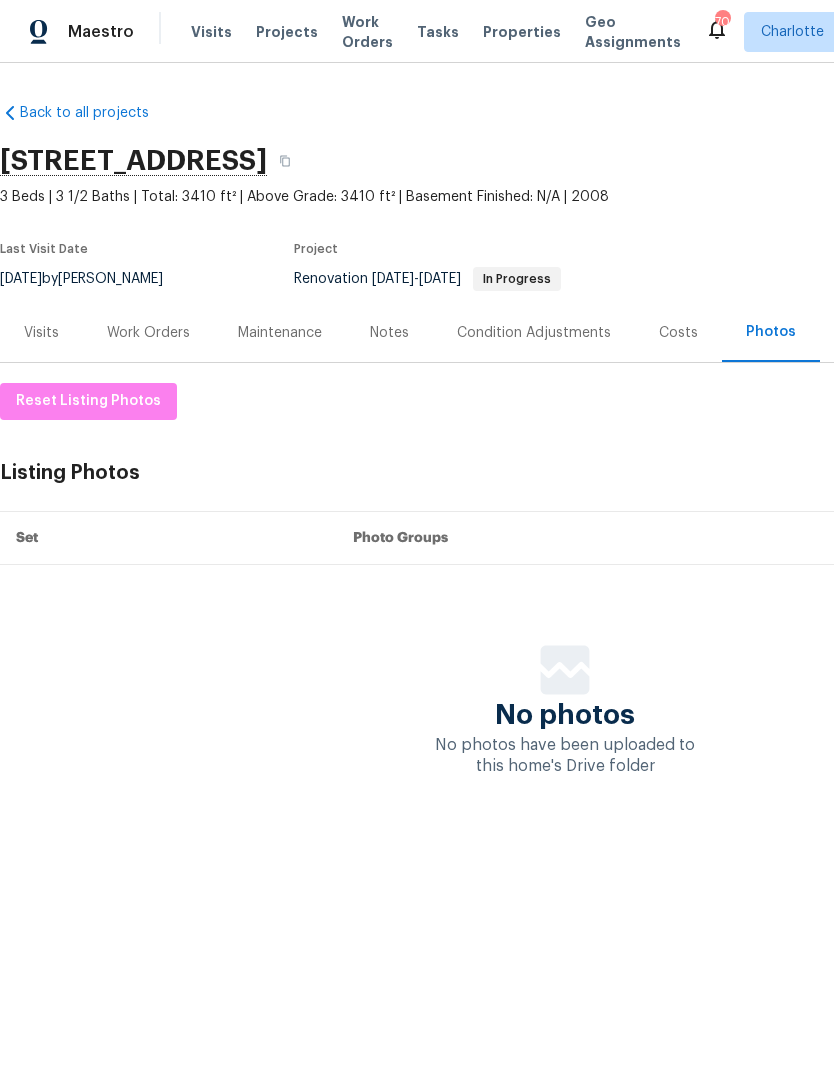 scroll, scrollTop: 0, scrollLeft: 0, axis: both 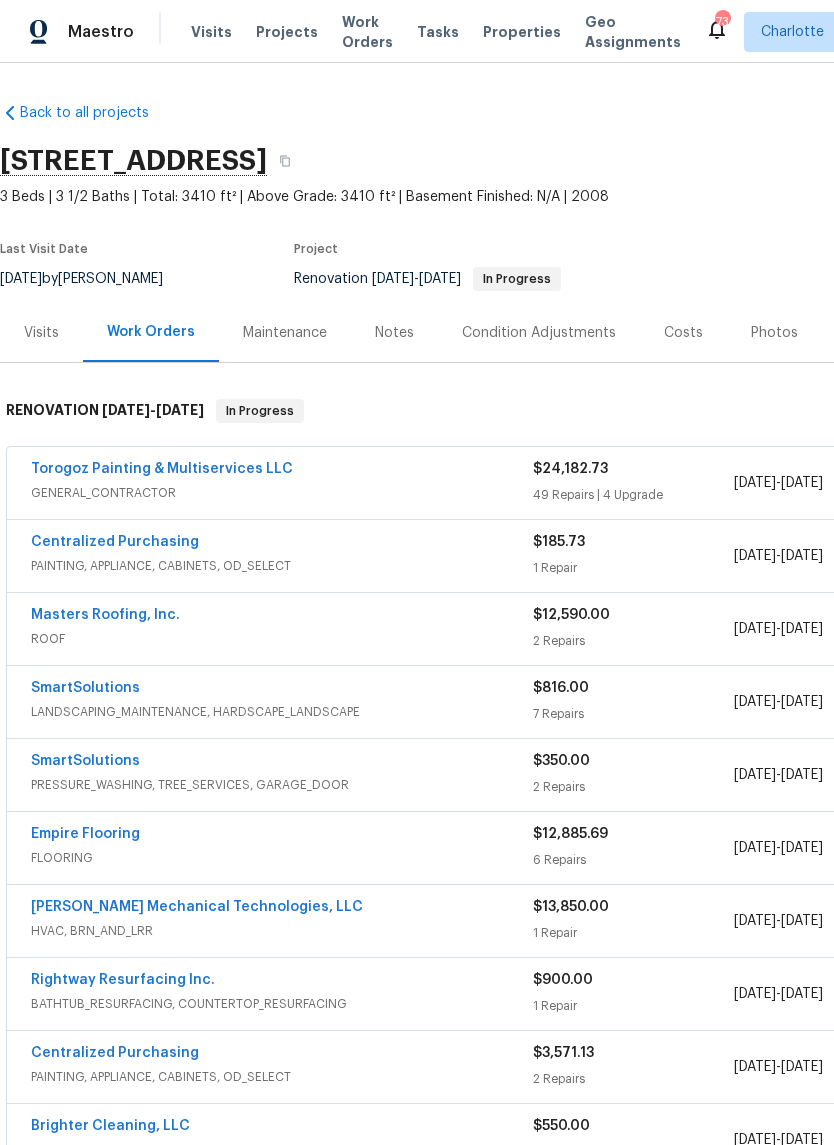 click on "Torogoz Painting & Multiservices LLC" at bounding box center (162, 469) 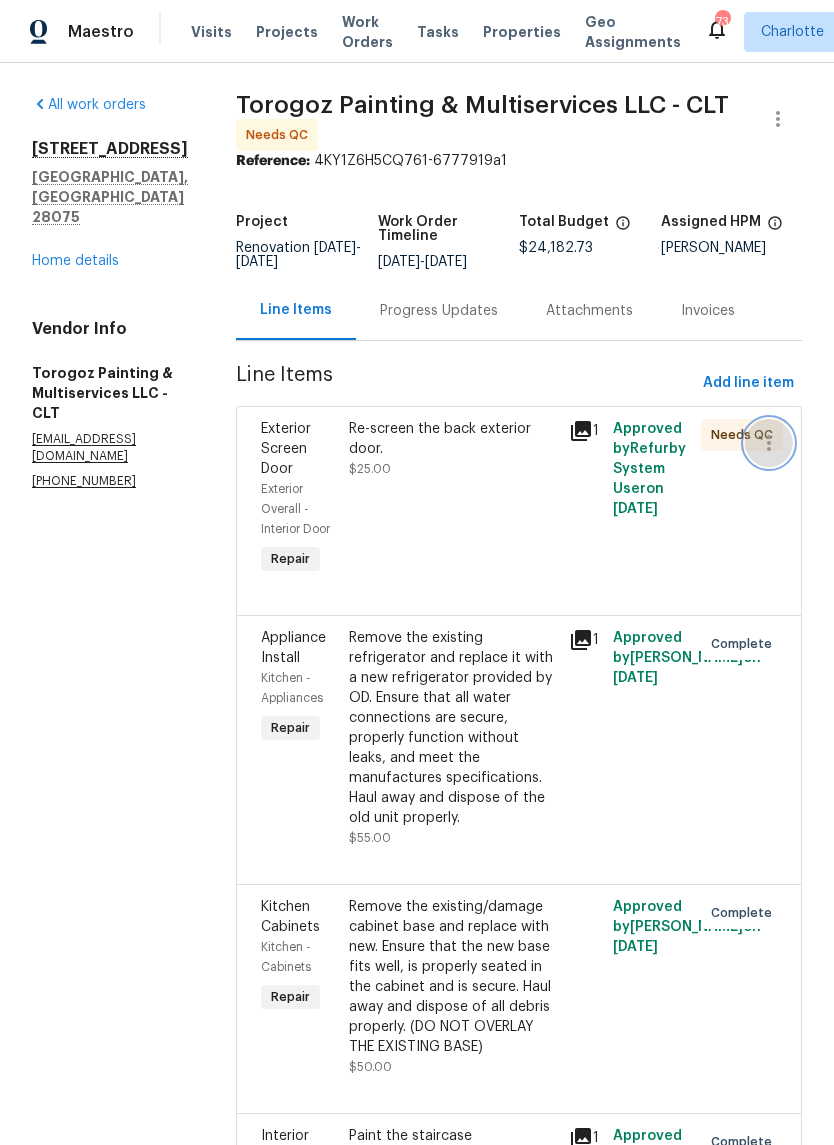 click at bounding box center [769, 443] 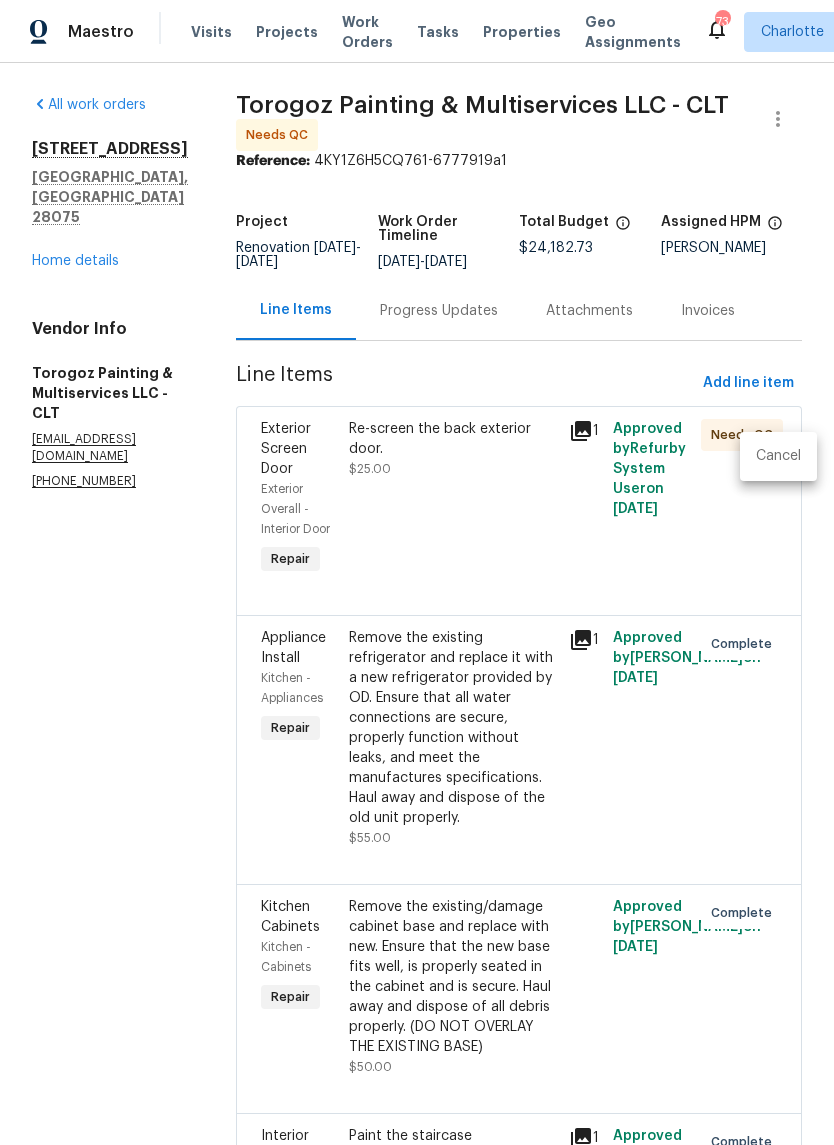 click on "Cancel" at bounding box center (778, 456) 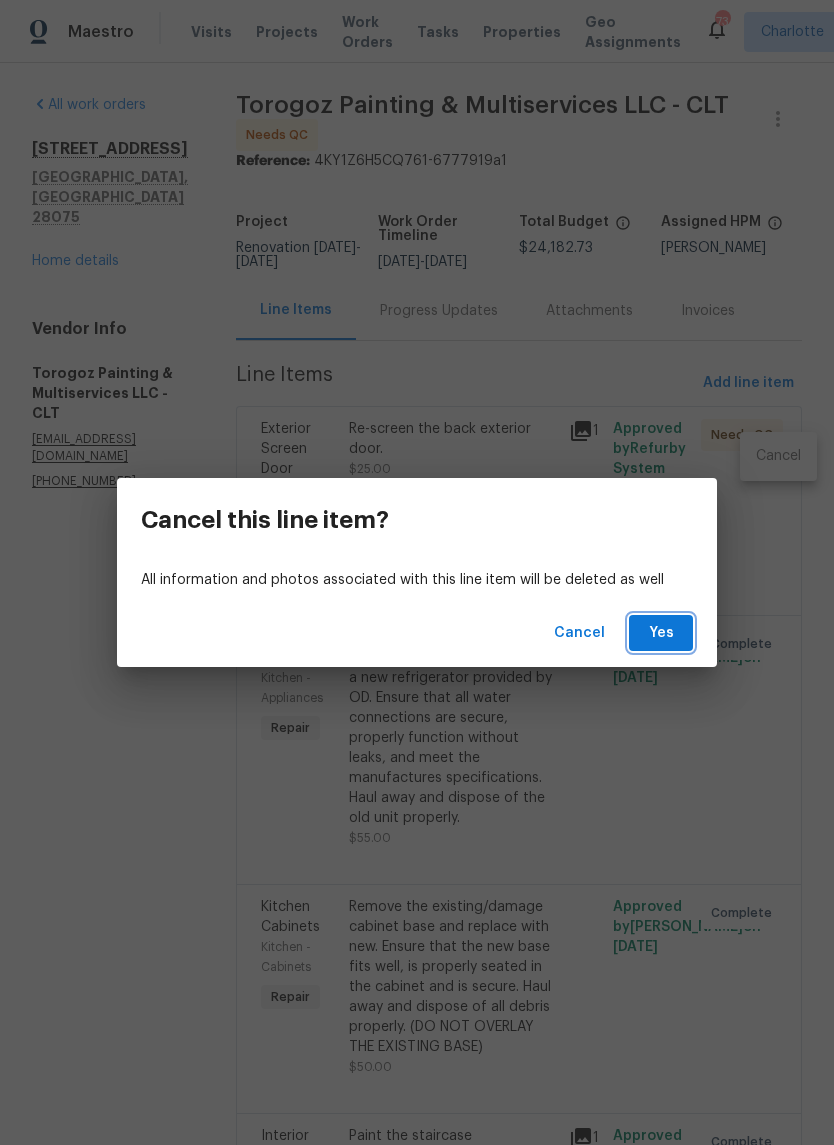 click on "Yes" at bounding box center [661, 633] 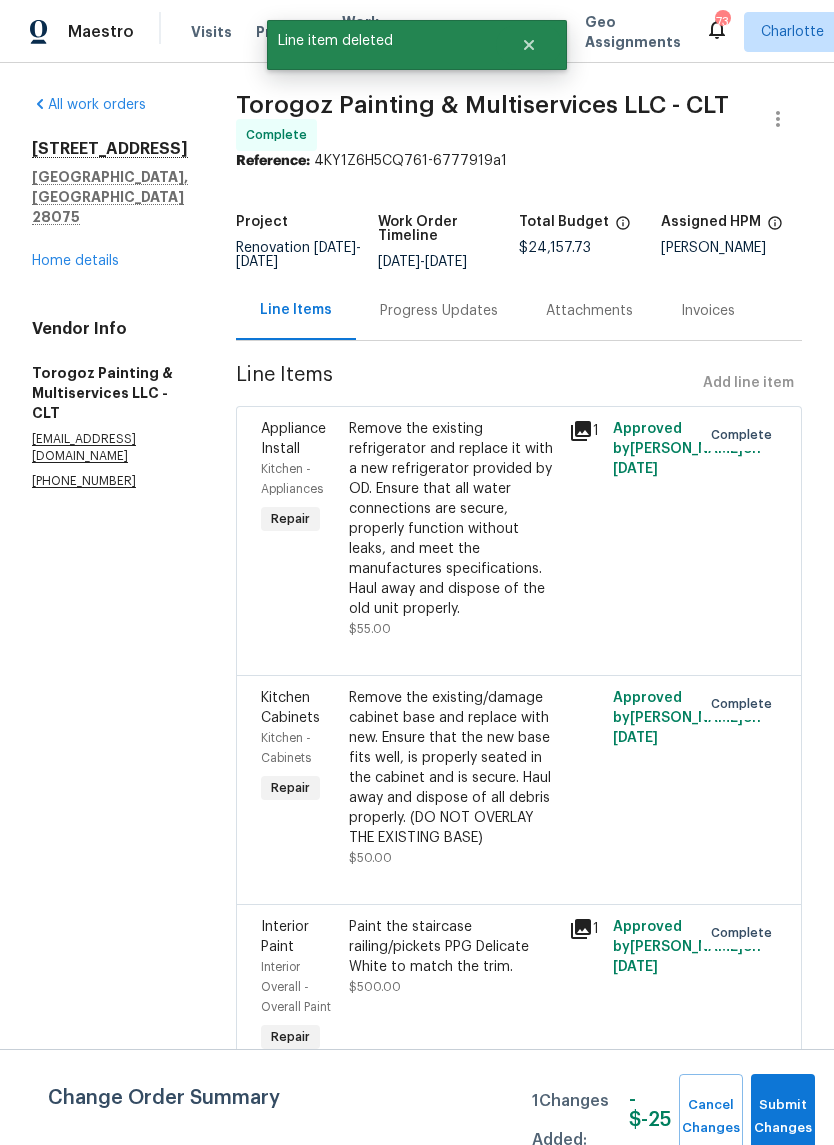 scroll, scrollTop: 0, scrollLeft: 0, axis: both 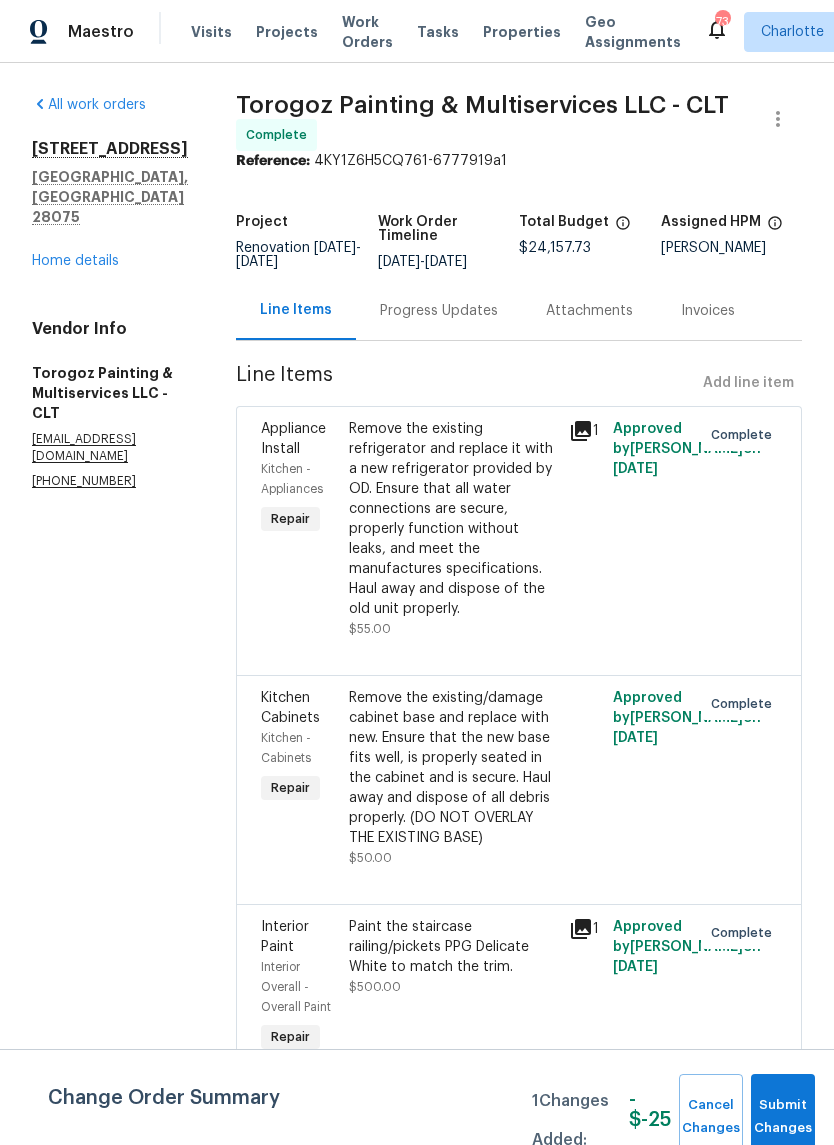 click on "Home details" at bounding box center [75, 261] 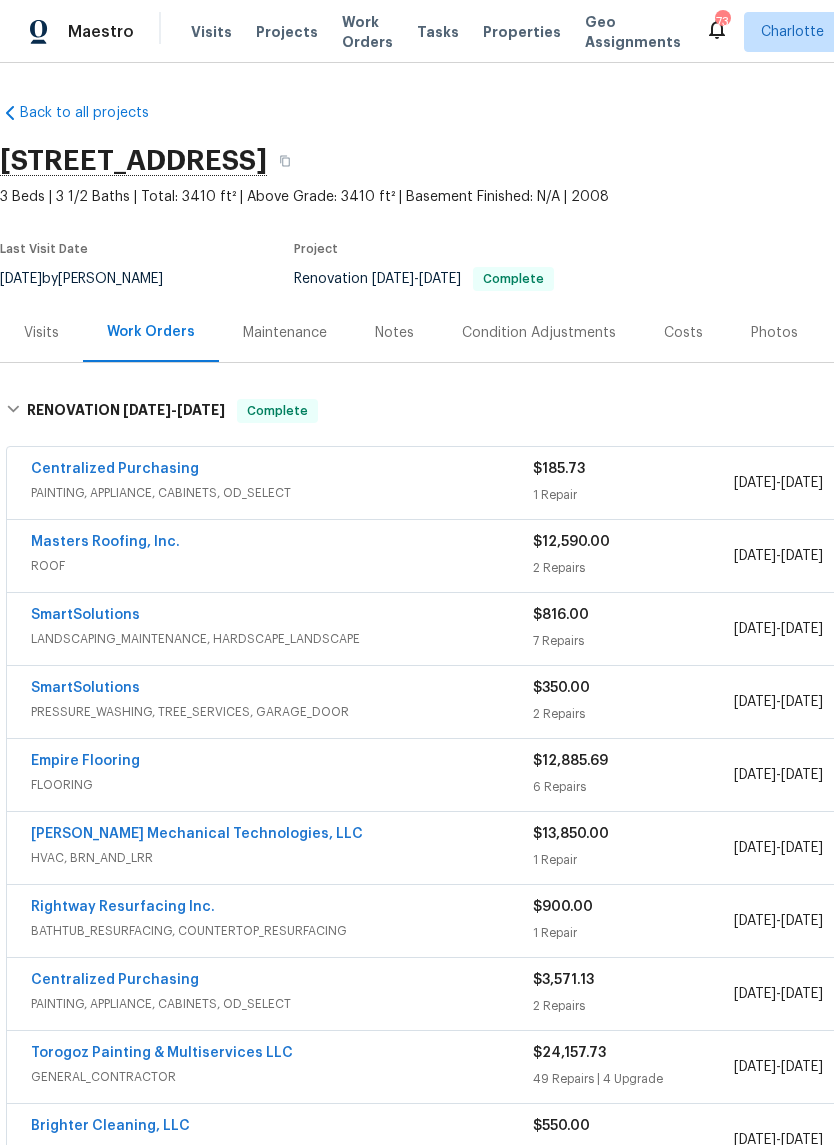 scroll, scrollTop: 0, scrollLeft: 0, axis: both 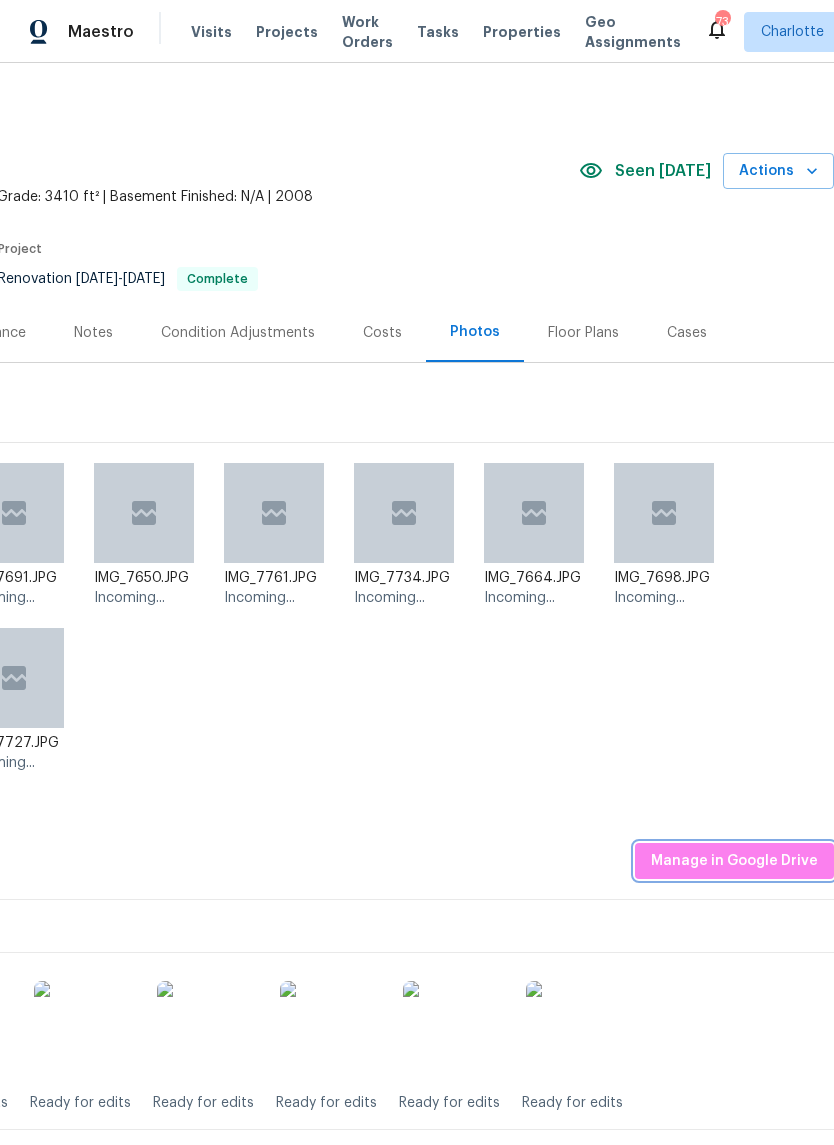 click on "Manage in Google Drive" at bounding box center (734, 861) 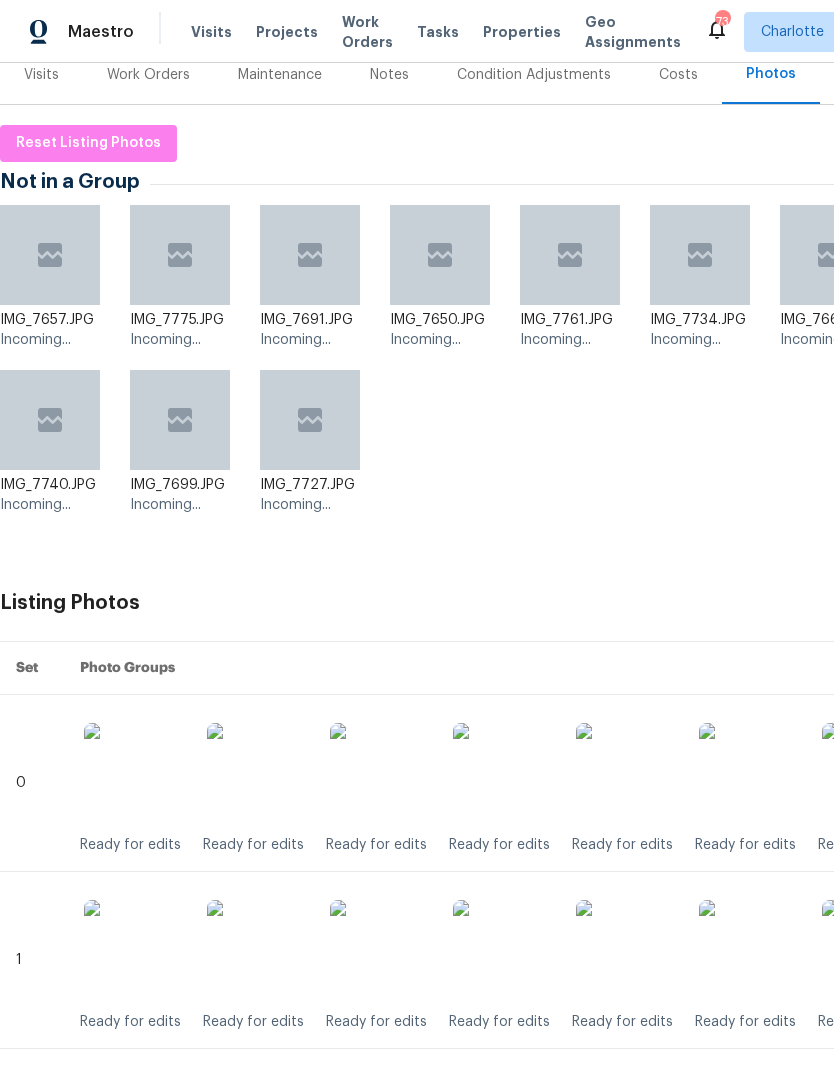 scroll, scrollTop: 257, scrollLeft: 0, axis: vertical 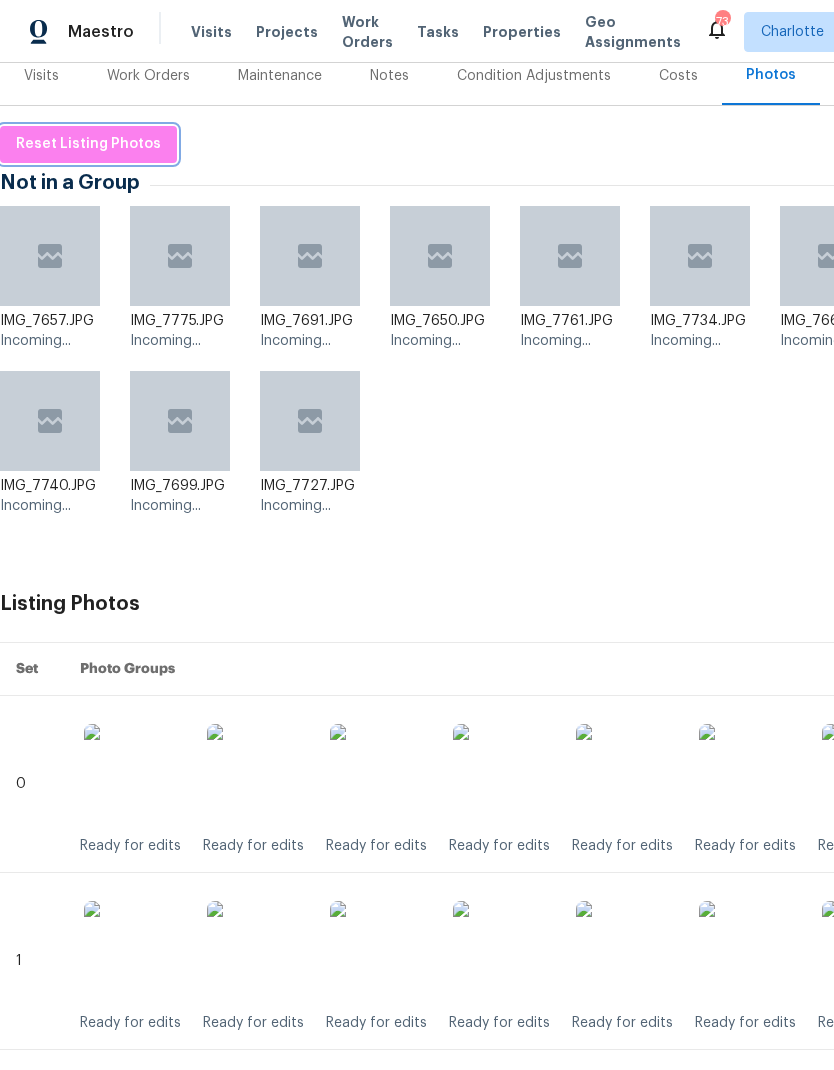 click on "Reset Listing Photos" at bounding box center [88, 144] 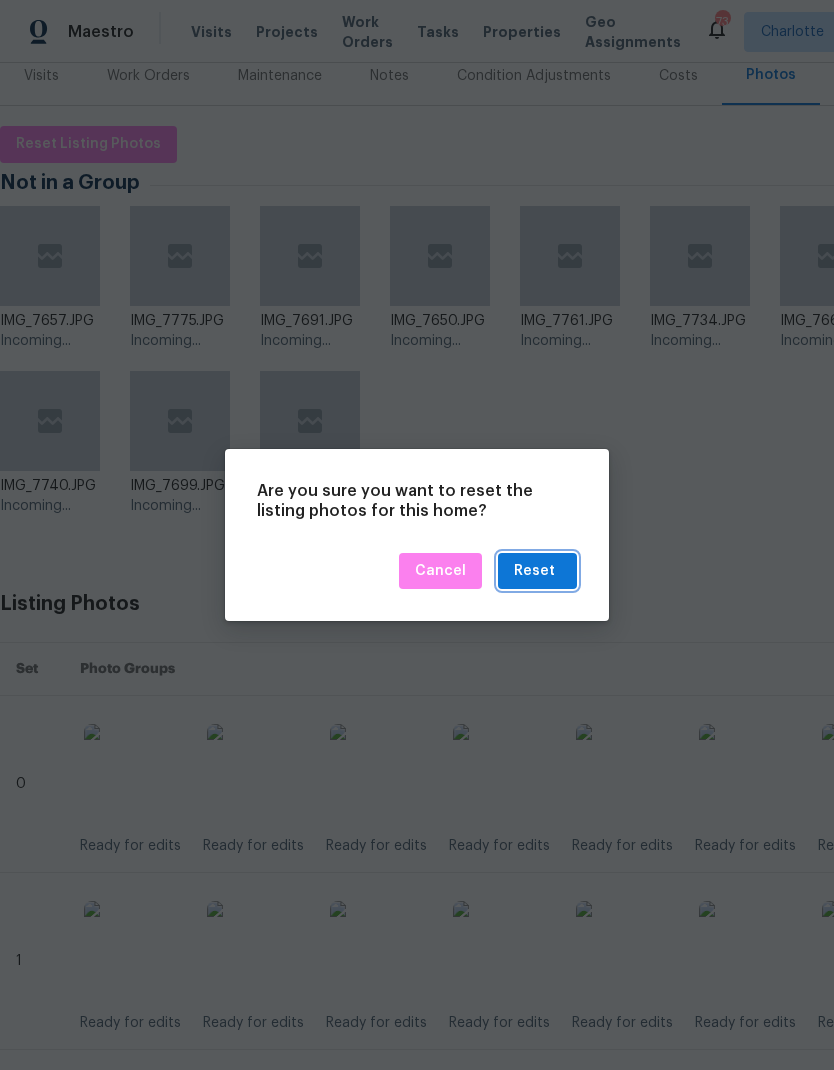 click on "Reset" at bounding box center [537, 571] 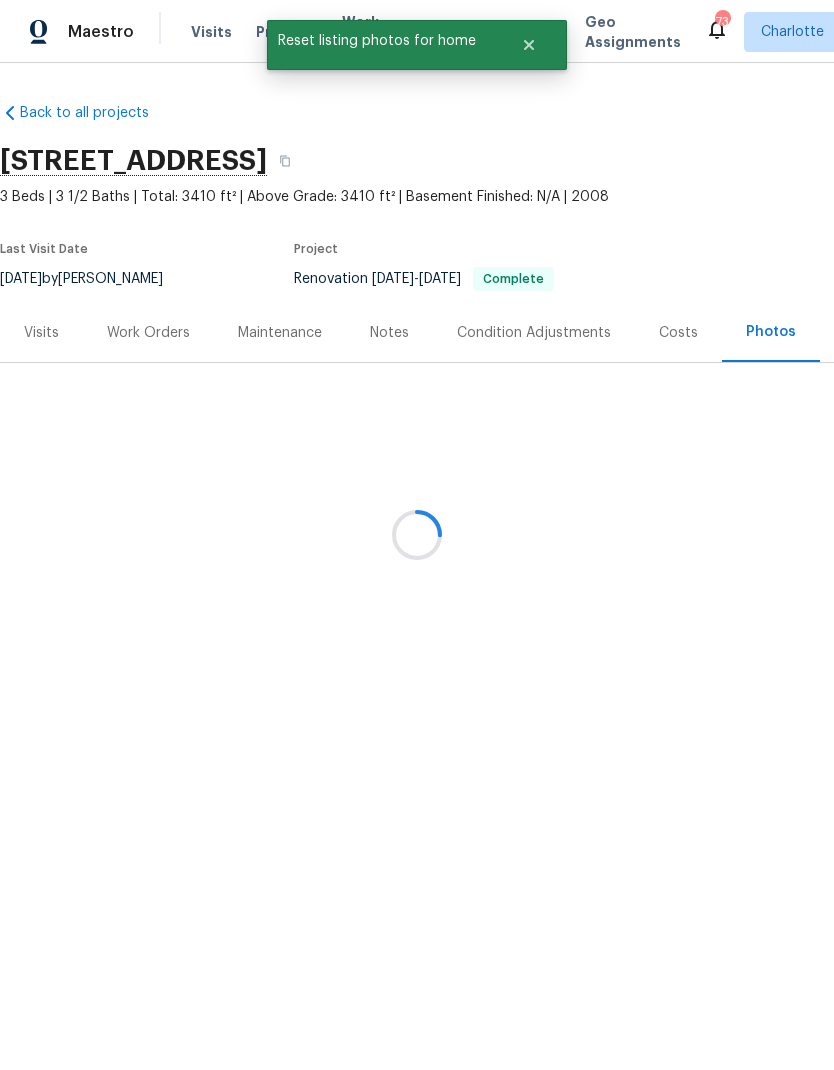 scroll, scrollTop: 0, scrollLeft: 0, axis: both 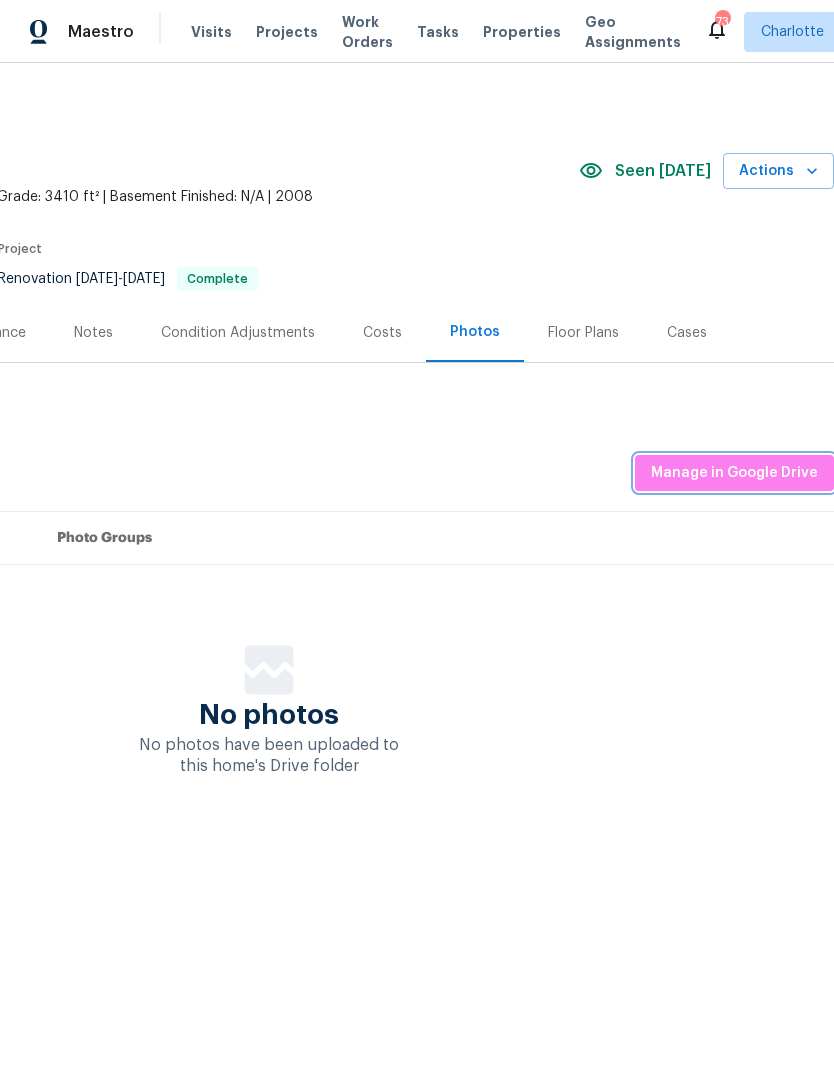 click on "Manage in Google Drive" at bounding box center [734, 473] 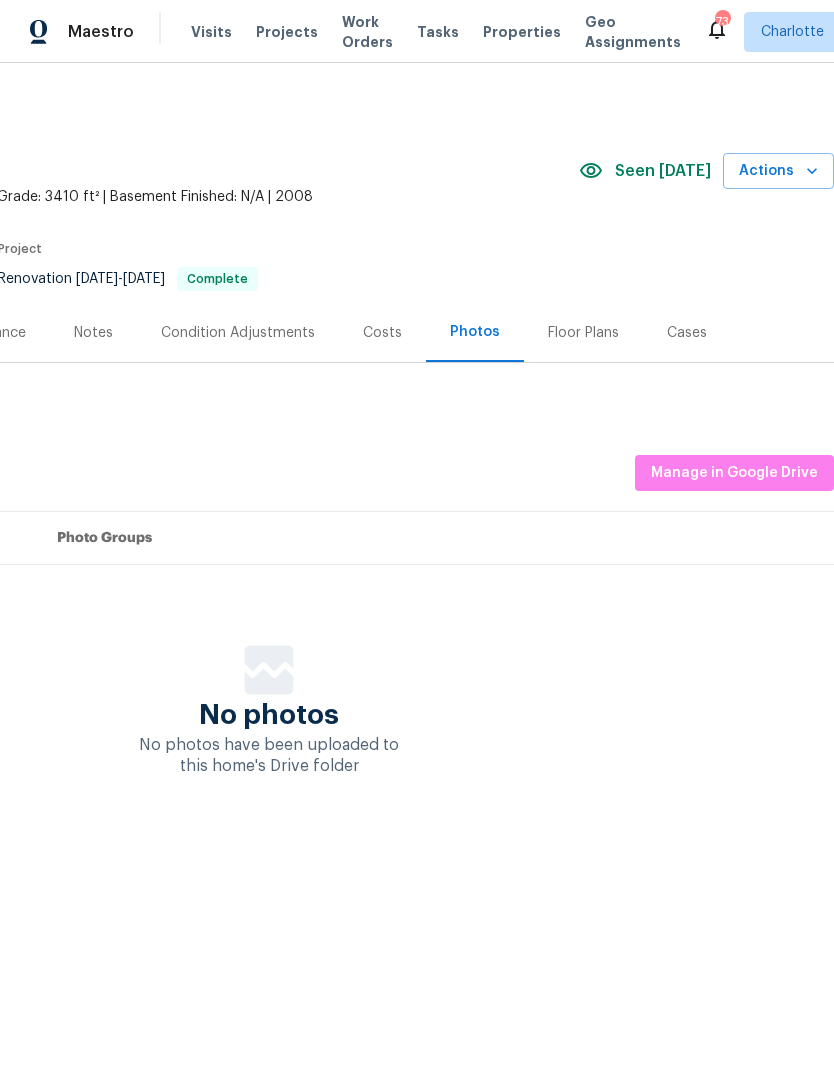 scroll, scrollTop: 0, scrollLeft: 296, axis: horizontal 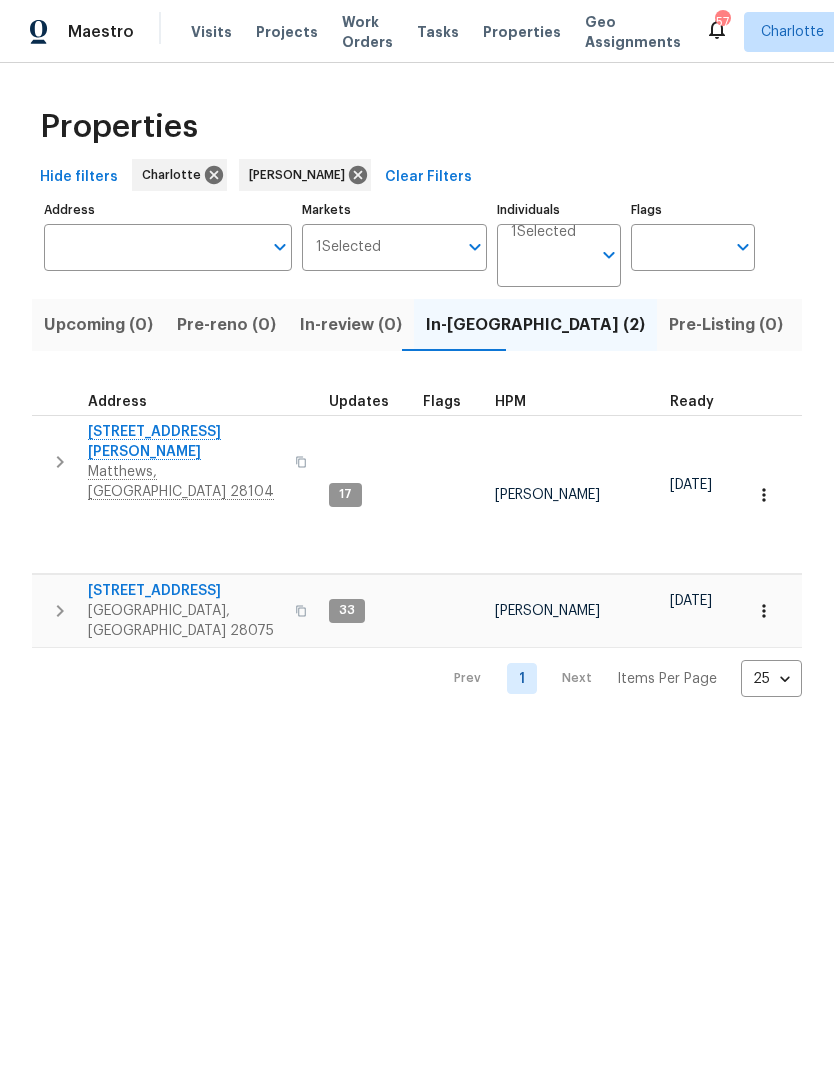click on "Maestro Visits Projects Work Orders Tasks Properties Geo Assignments 57 [PERSON_NAME] Properties Hide filters [PERSON_NAME] Clear Filters Address Address Markets 1  Selected Markets Individuals 1  Selected Individuals Flags Flags Upcoming (0) Pre-reno (0) In-review (0) In-reno (2) Pre-Listing (0) Listed (14) Resale (6) Done (219) Unknown (0) Address Updates Flags HPM Ready Start Target Finish Overall WO Completion Reno Progress Last Seen Work Complete Setup Complete QC Complete [STREET_ADDRESS][PERSON_NAME][PERSON_NAME] 17 [PERSON_NAME] [DATE] [DATE] [DATE] [DATE] +7 +7 1 WIP 9 Done 1 Sent 1 Accepted 1 Rework Requested 95 %   61 / 64 Yes 5h  ago [DATE] 1915 Birchbrook [GEOGRAPHIC_DATA] 33 [PERSON_NAME] [DATE] [DATE] [DATE] [DATE] +3 1 QC 10 Done 100 %   76 / 76 Yes 5h  ago [DATE] Prev 1 Next Items Per Page 25 25 ​" at bounding box center (417, 364) 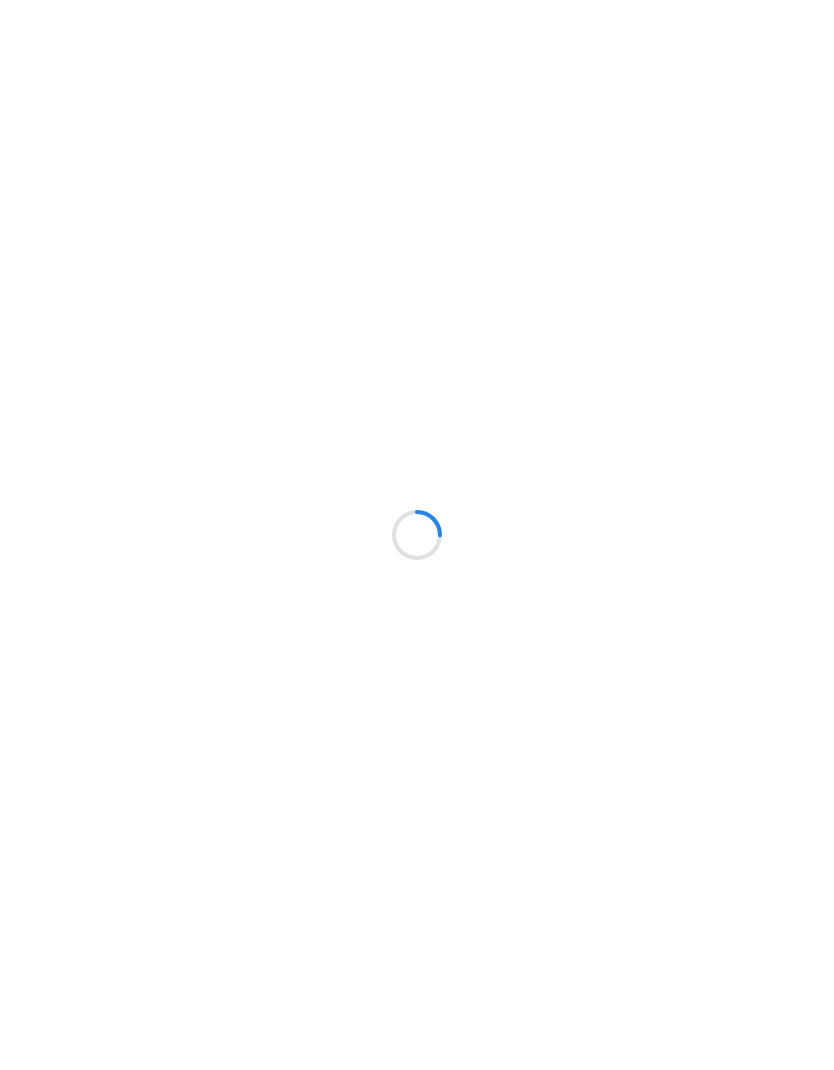 scroll, scrollTop: 0, scrollLeft: 0, axis: both 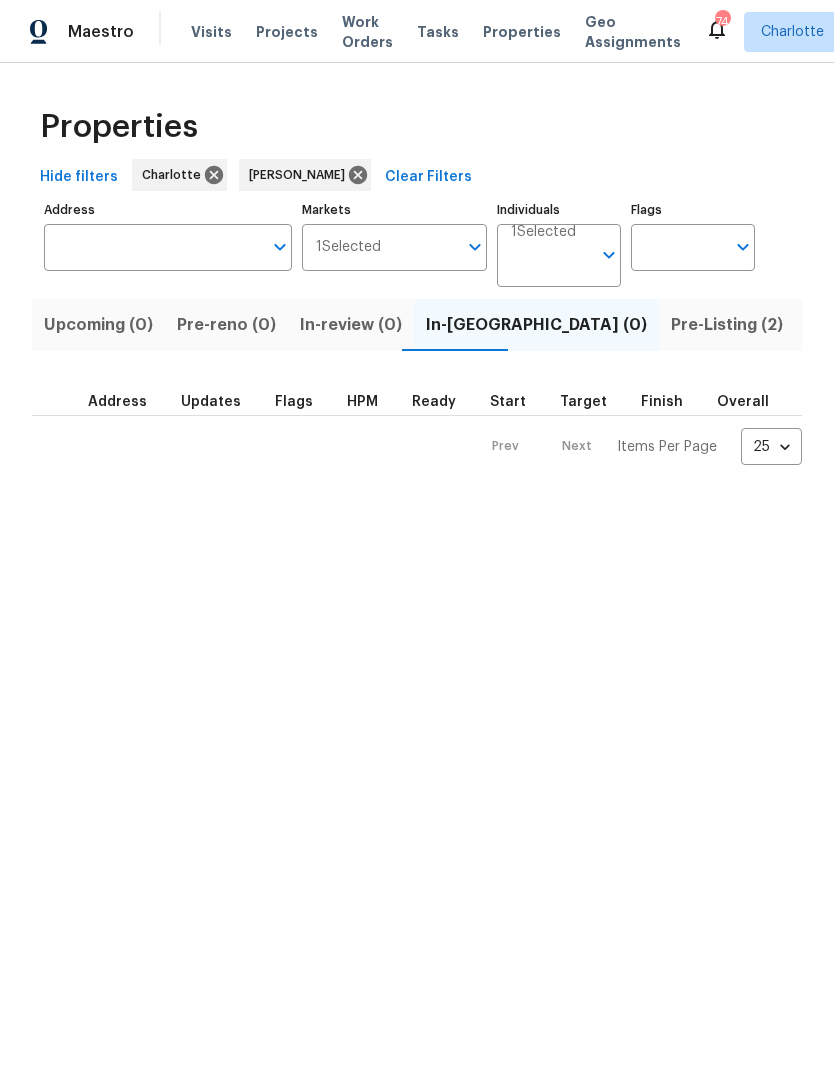 click on "Resale (6)" at bounding box center (954, 325) 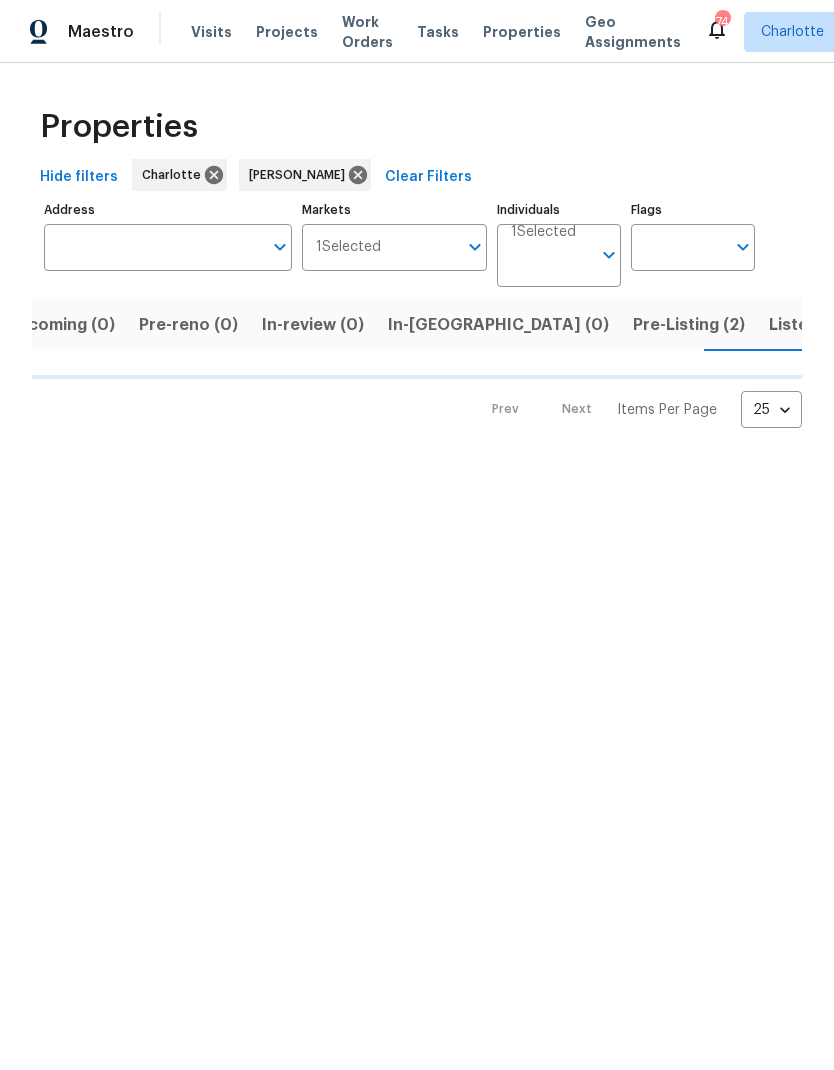 scroll, scrollTop: 0, scrollLeft: 40, axis: horizontal 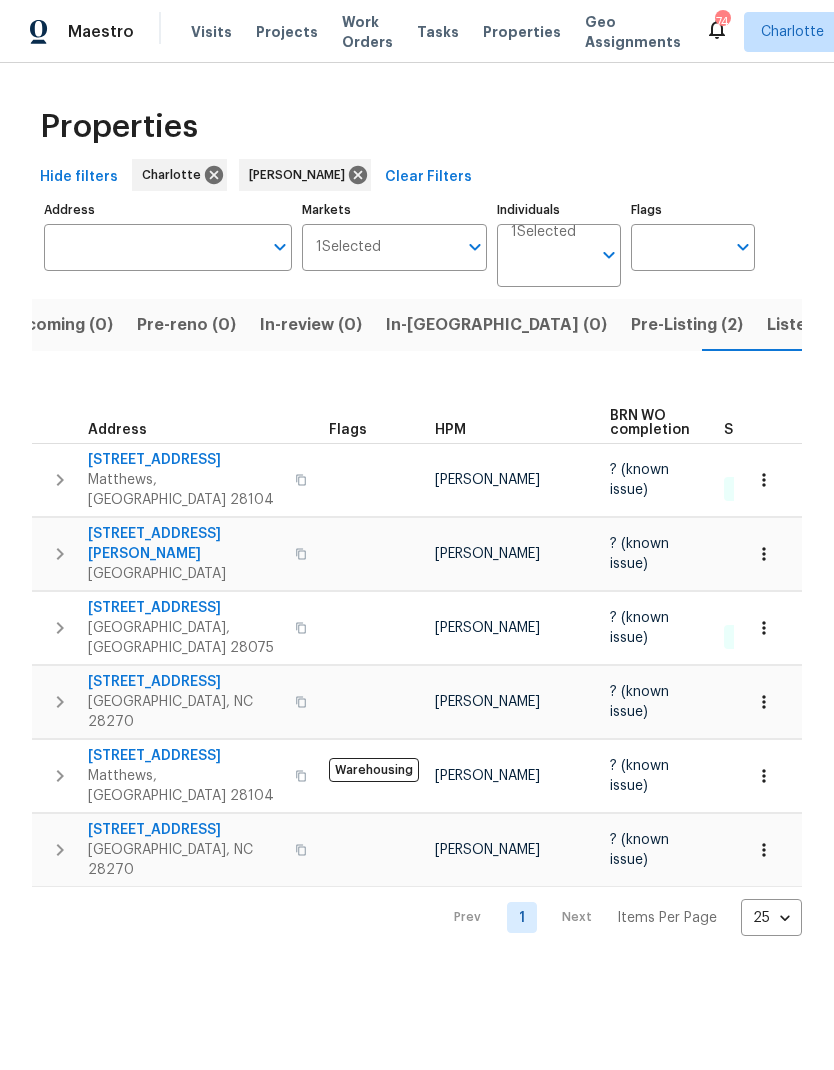 click on "Pre-Listing (2)" at bounding box center [687, 325] 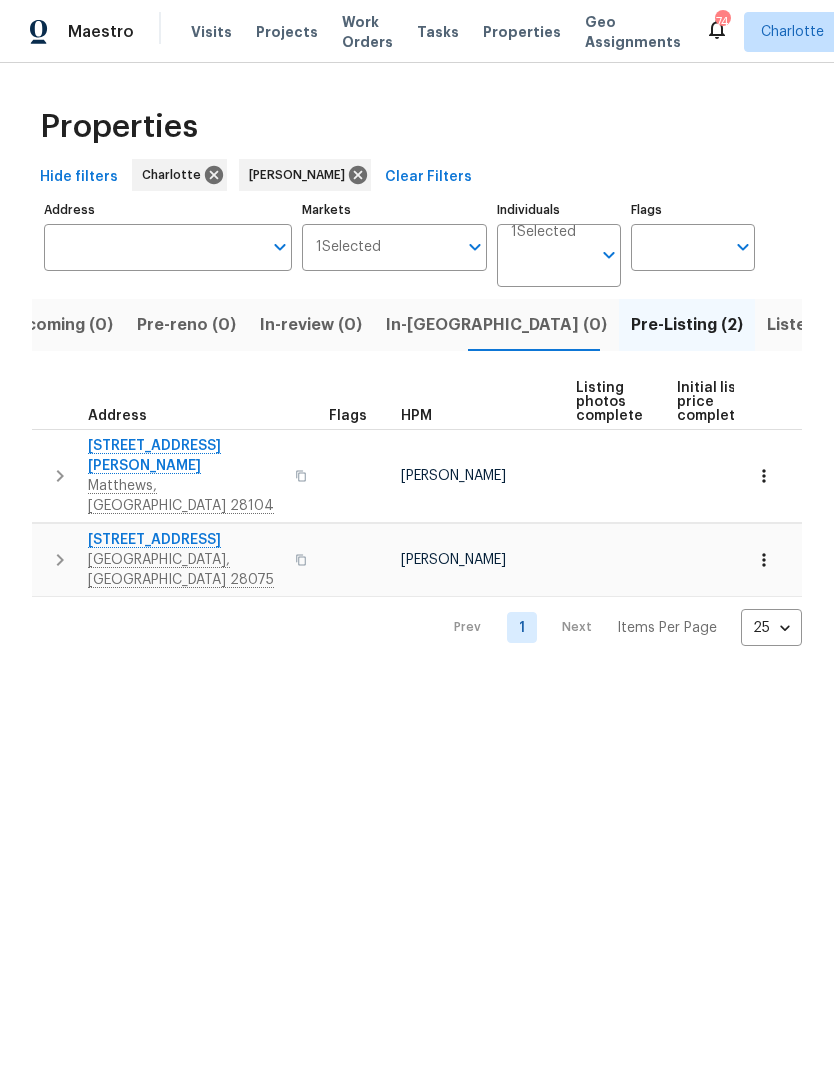 click 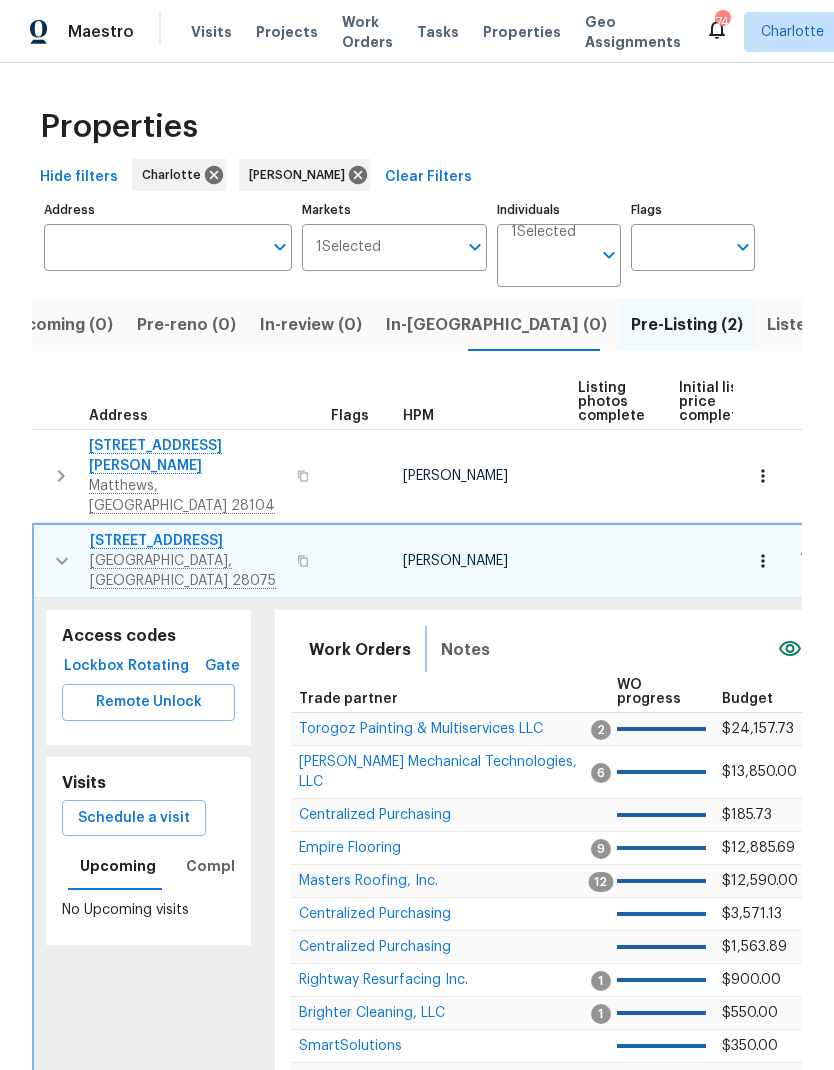 click on "Notes" at bounding box center [465, 650] 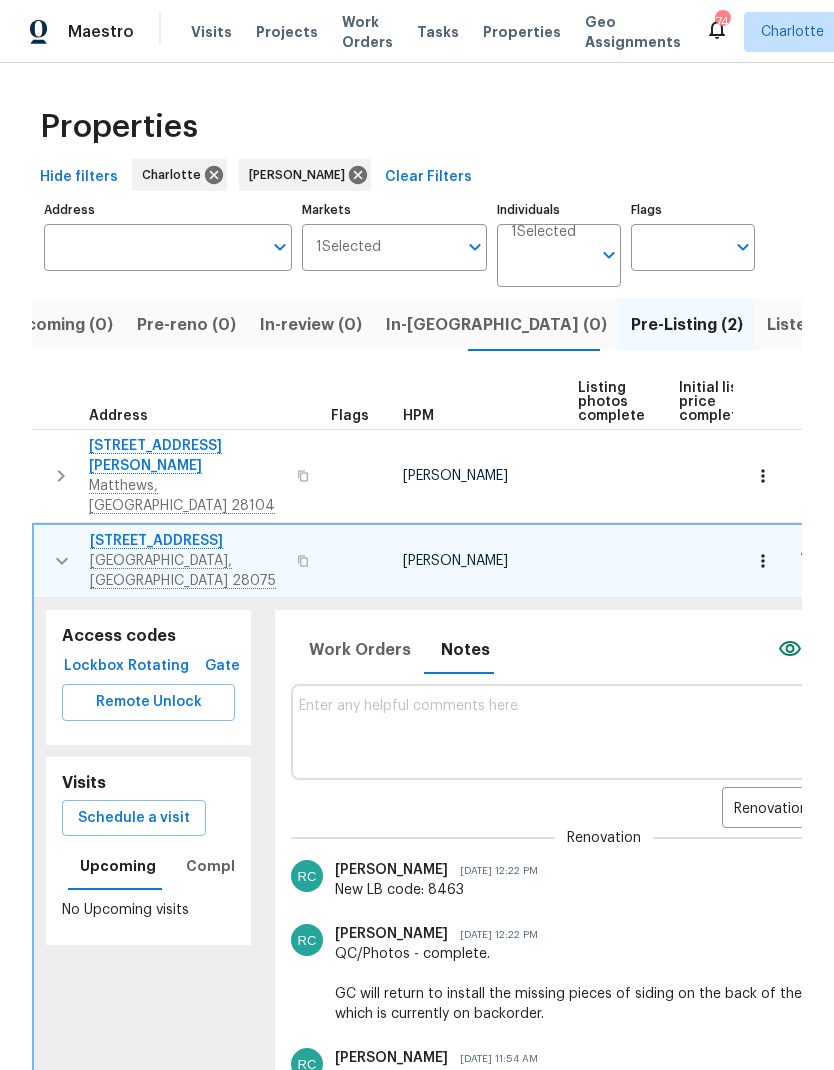 click at bounding box center (763, 561) 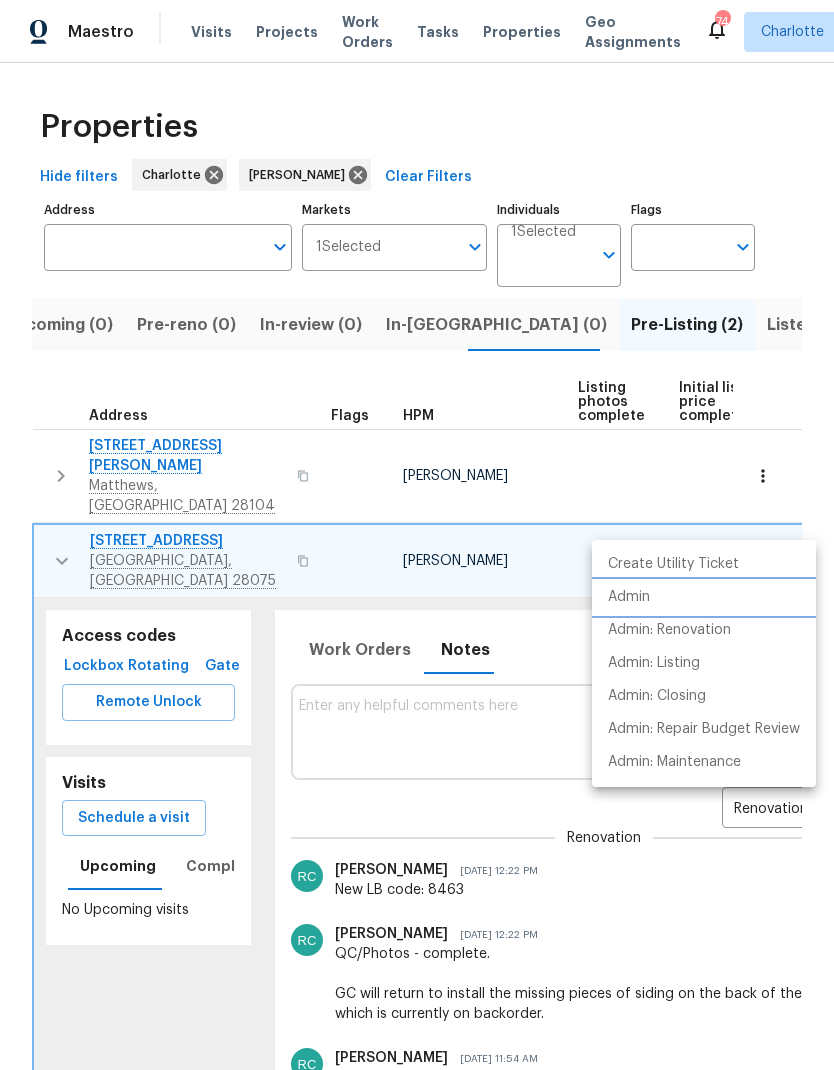 click on "Admin" at bounding box center [629, 597] 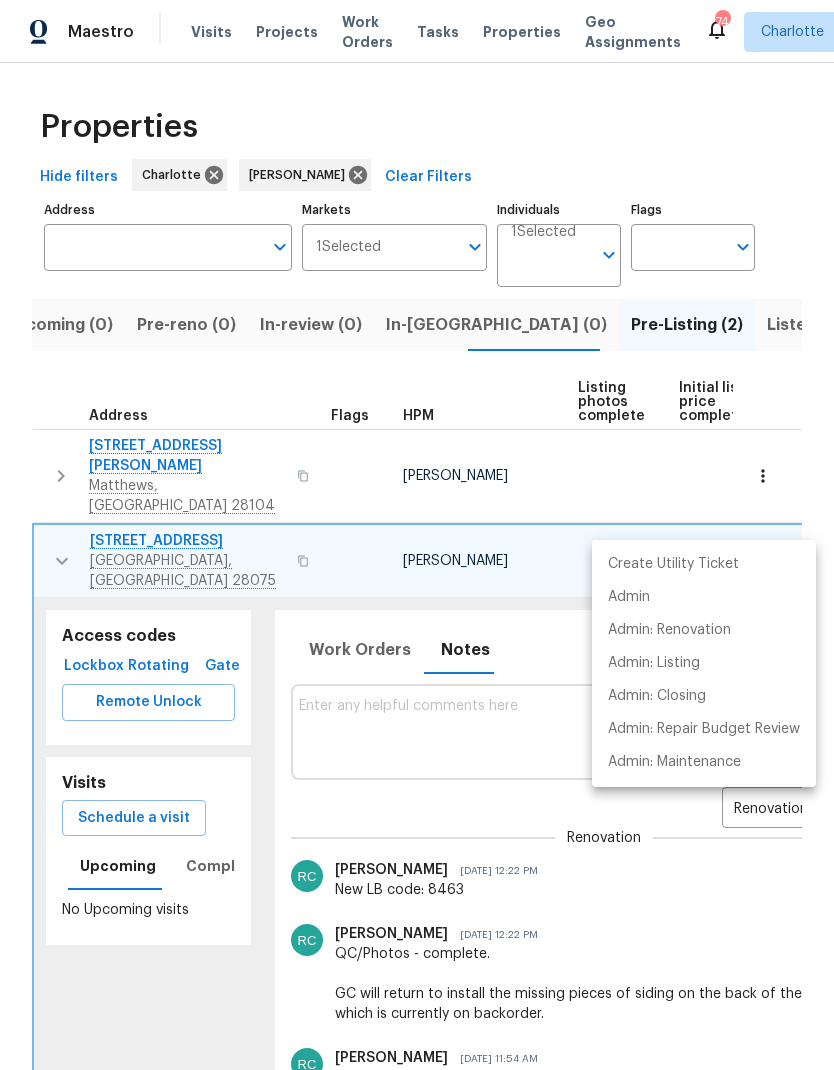 click at bounding box center [417, 535] 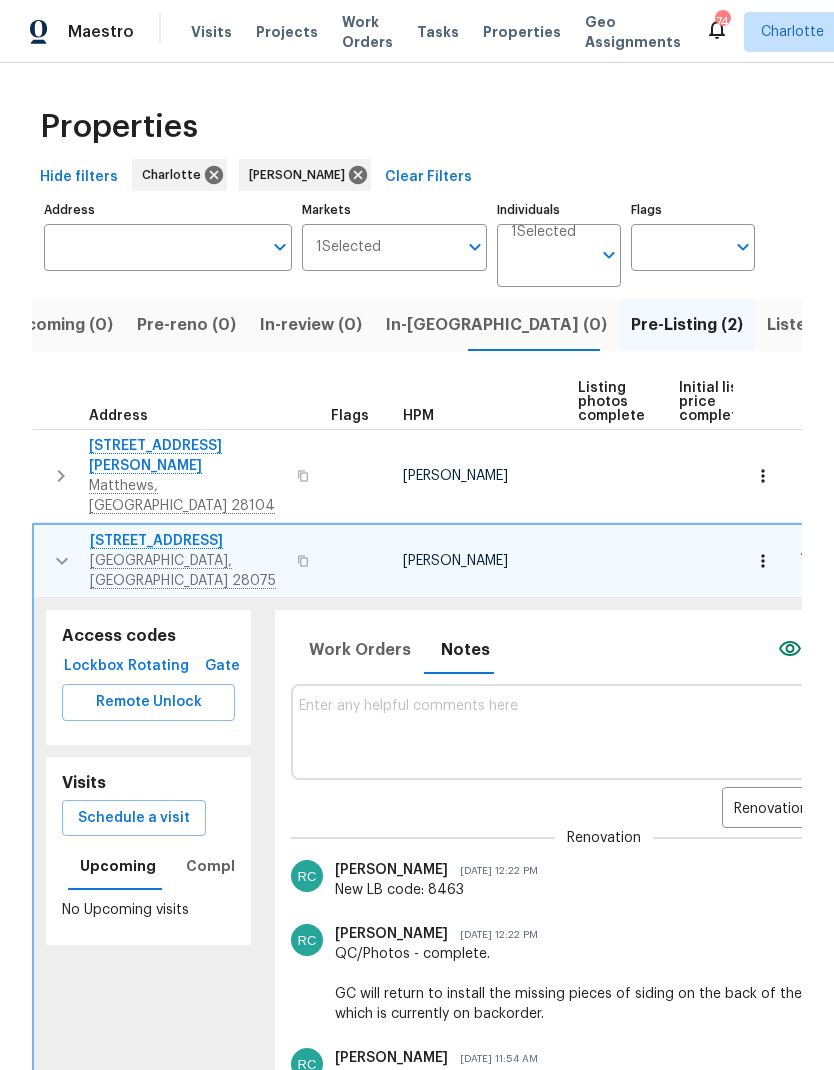 click at bounding box center [62, 561] 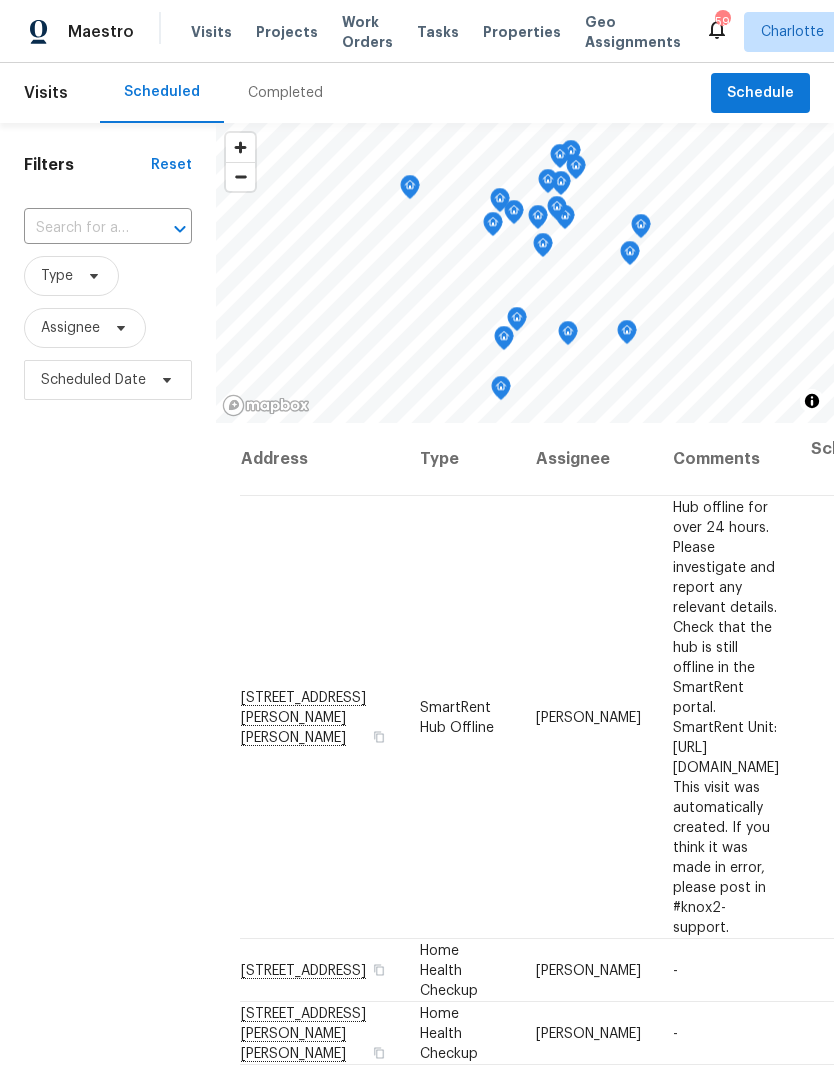 scroll, scrollTop: 0, scrollLeft: 0, axis: both 